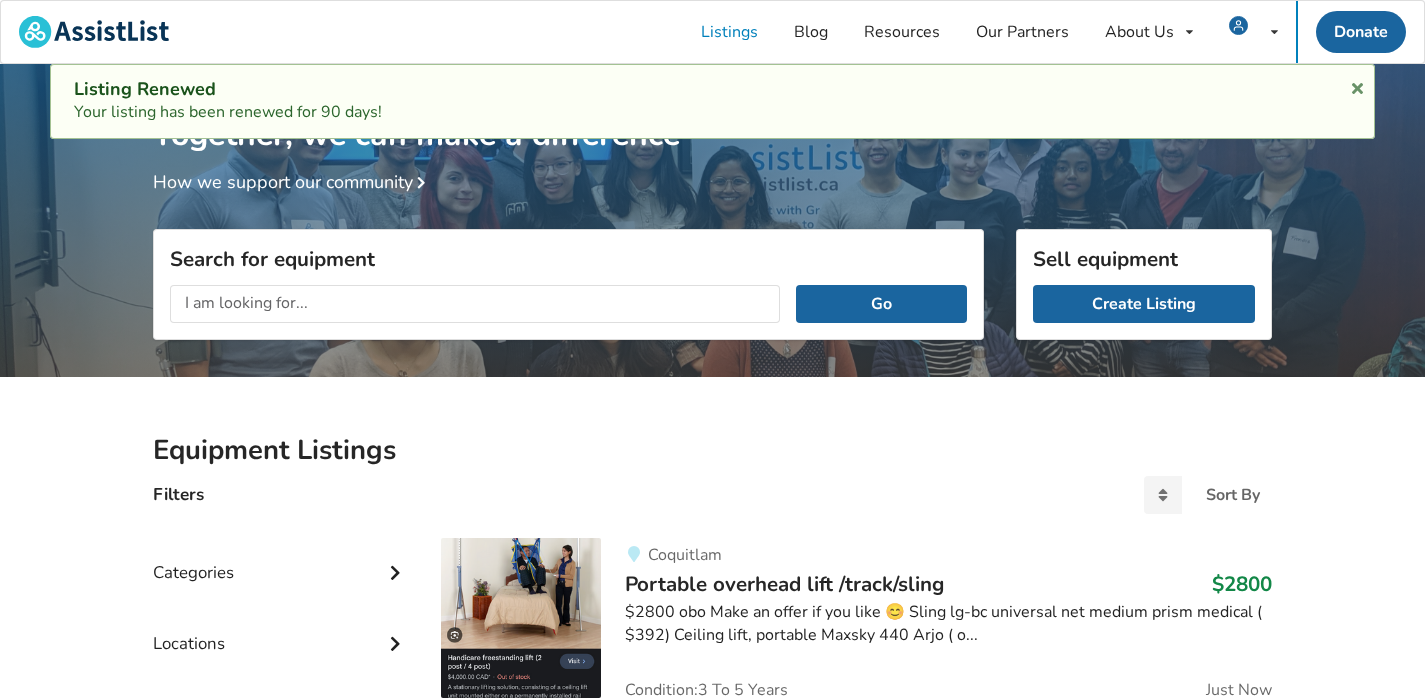 scroll, scrollTop: 0, scrollLeft: 0, axis: both 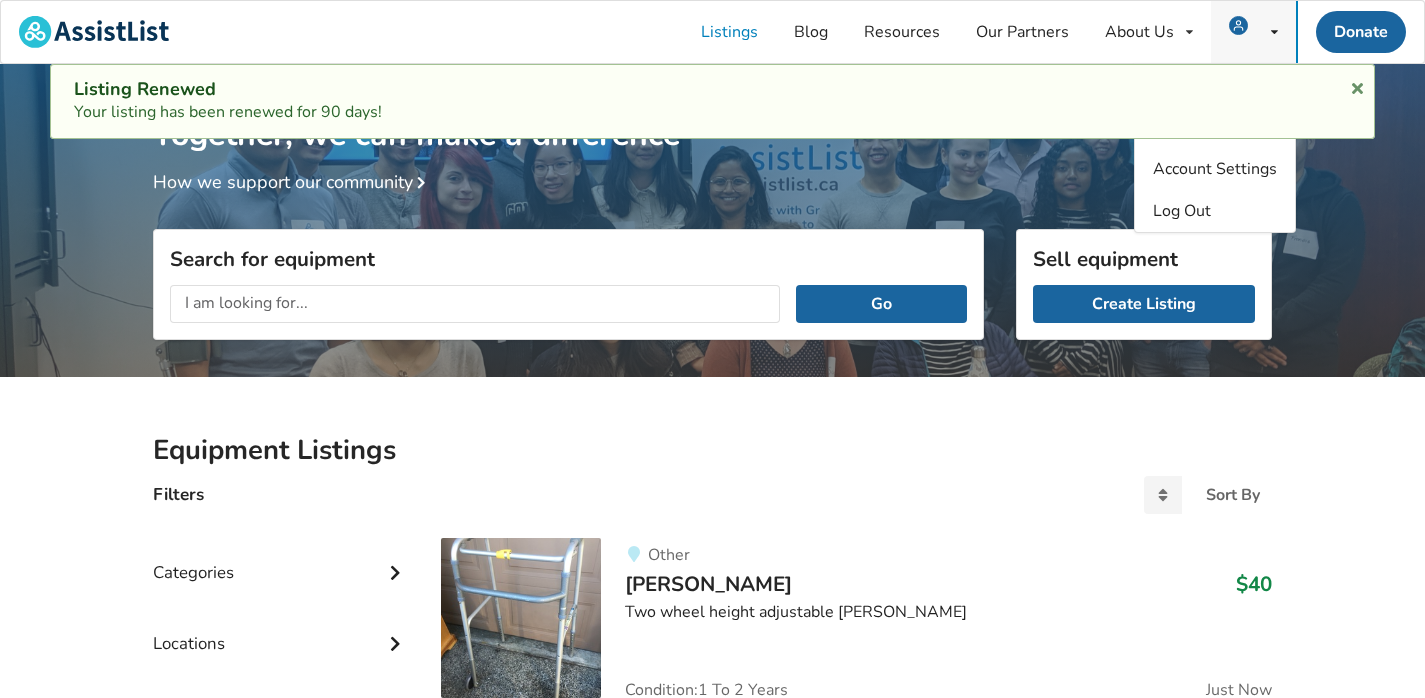 click at bounding box center [1274, 32] 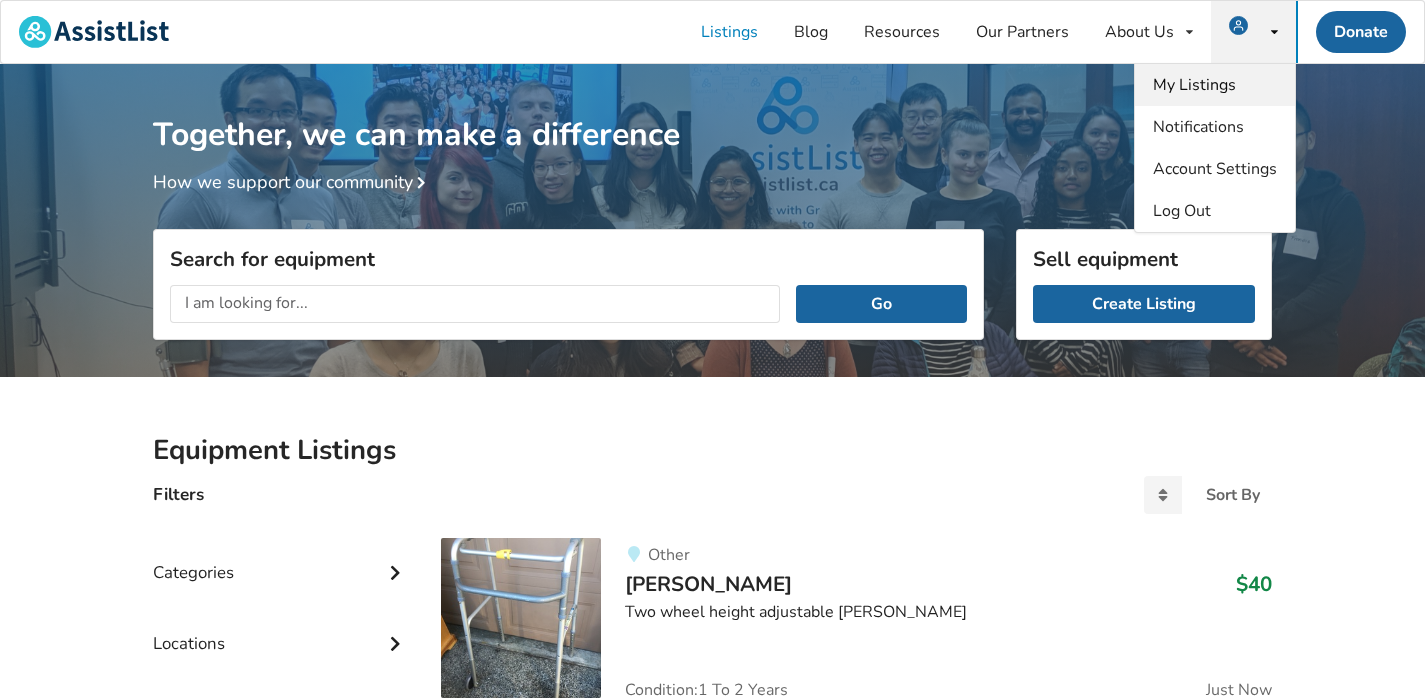 click on "My Listings" at bounding box center (1194, 85) 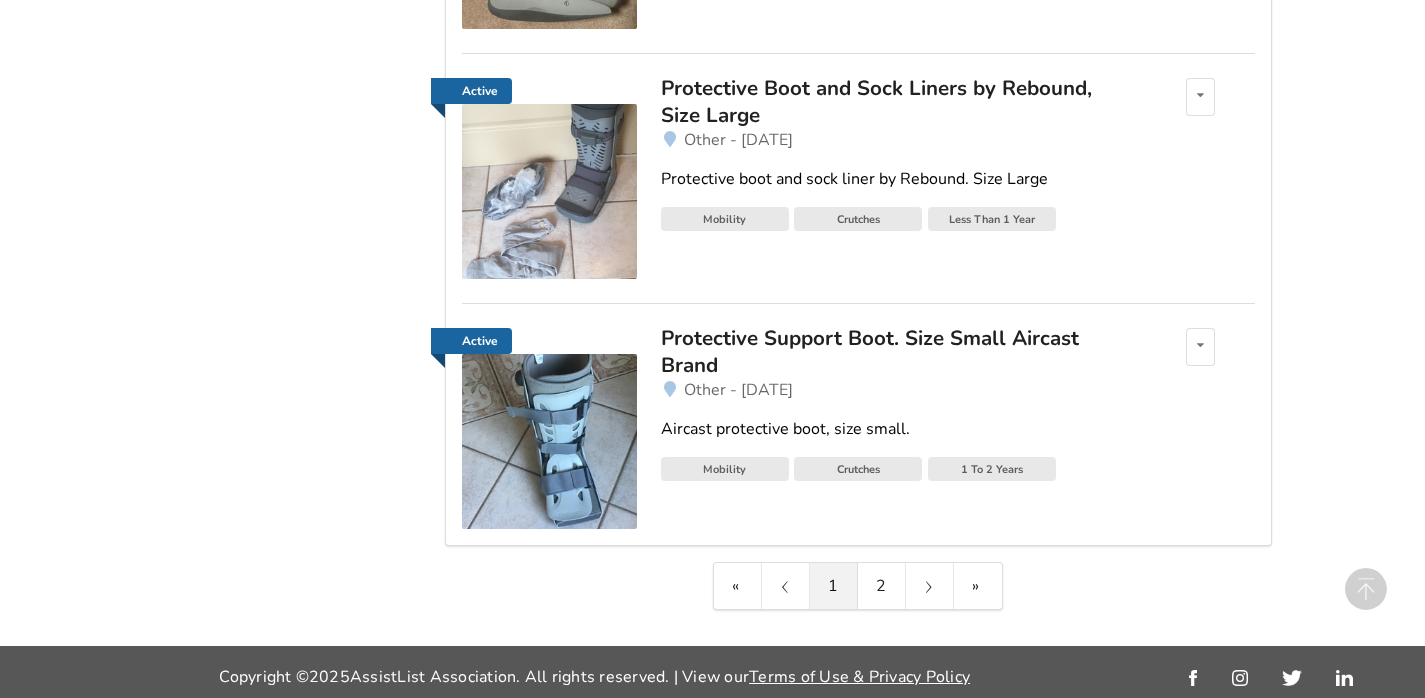 scroll, scrollTop: 975, scrollLeft: 0, axis: vertical 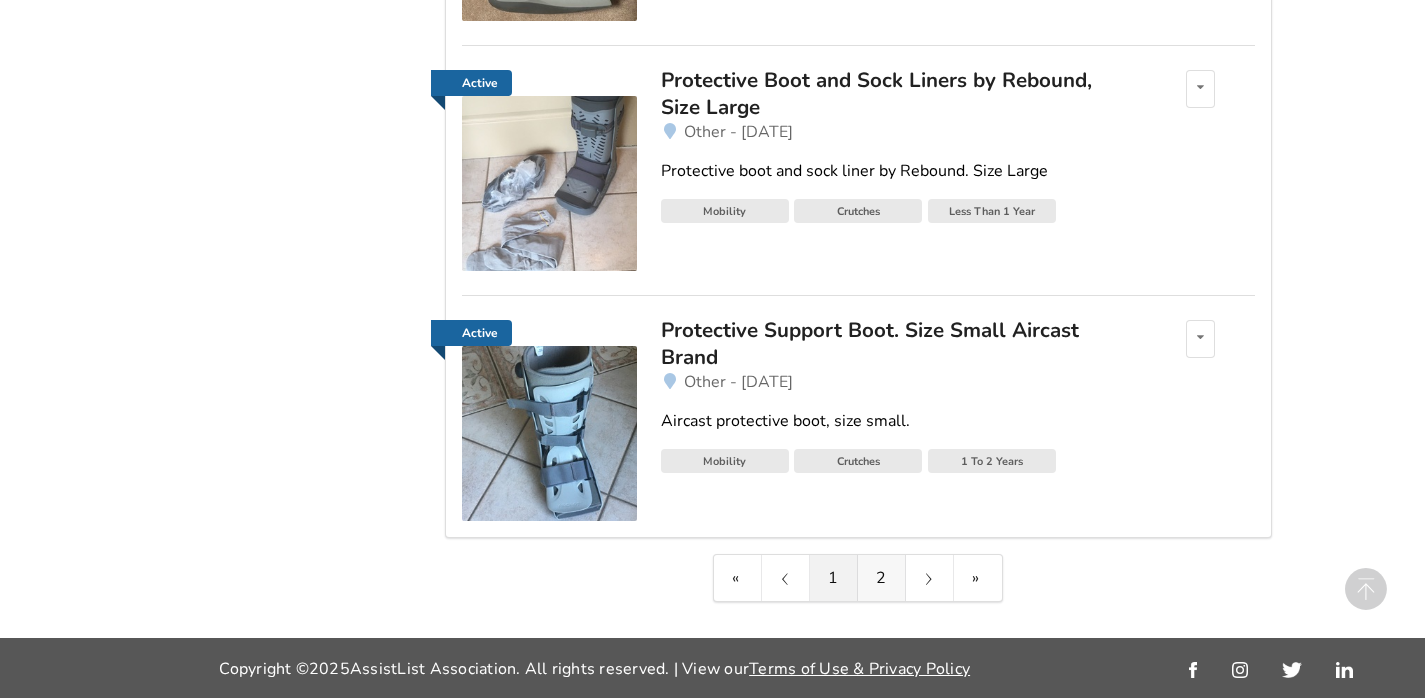 click on "2" at bounding box center (882, 578) 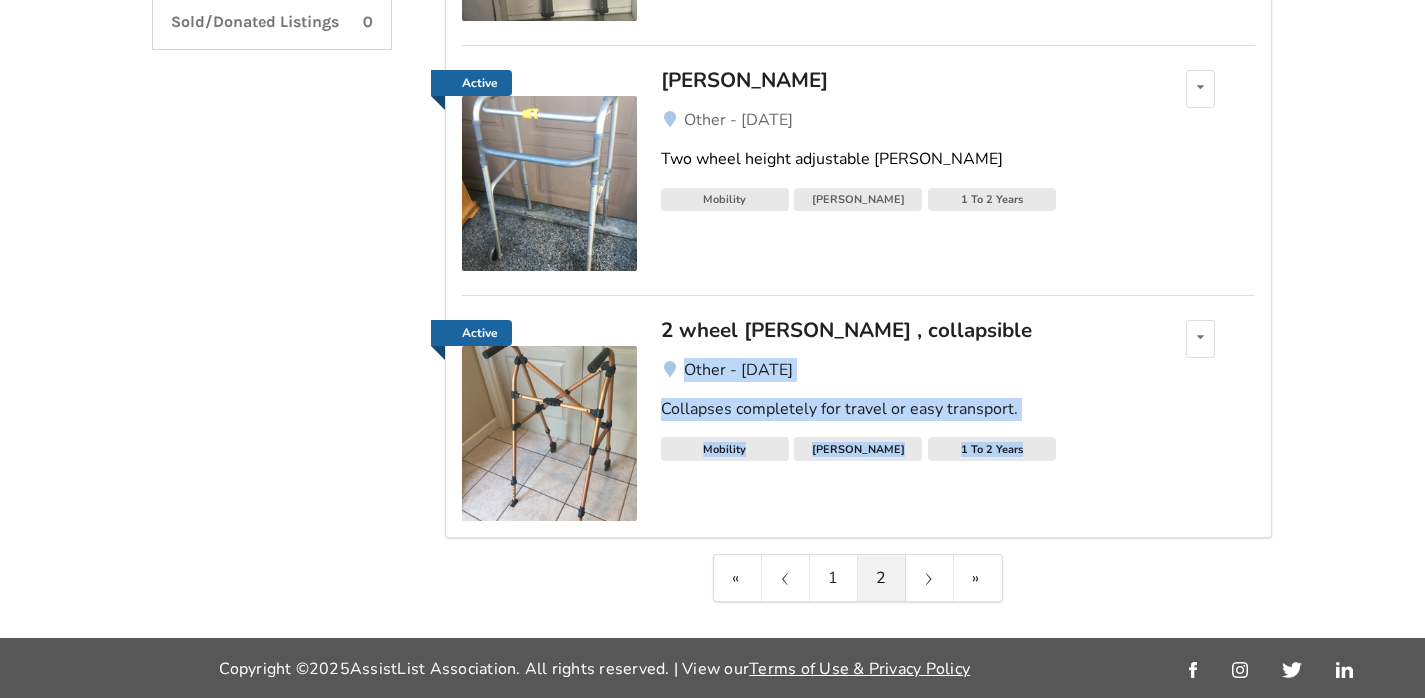 drag, startPoint x: 1424, startPoint y: 494, endPoint x: 1429, endPoint y: 356, distance: 138.09055 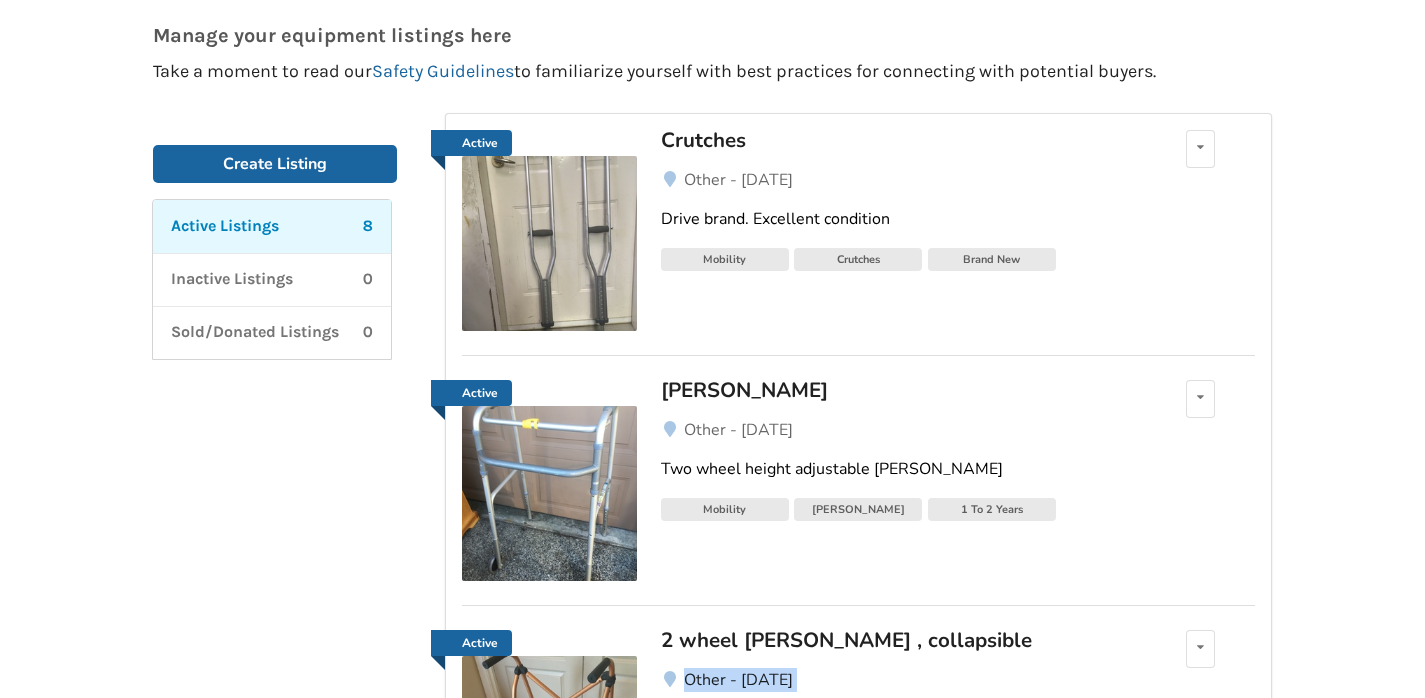 scroll, scrollTop: 0, scrollLeft: 0, axis: both 